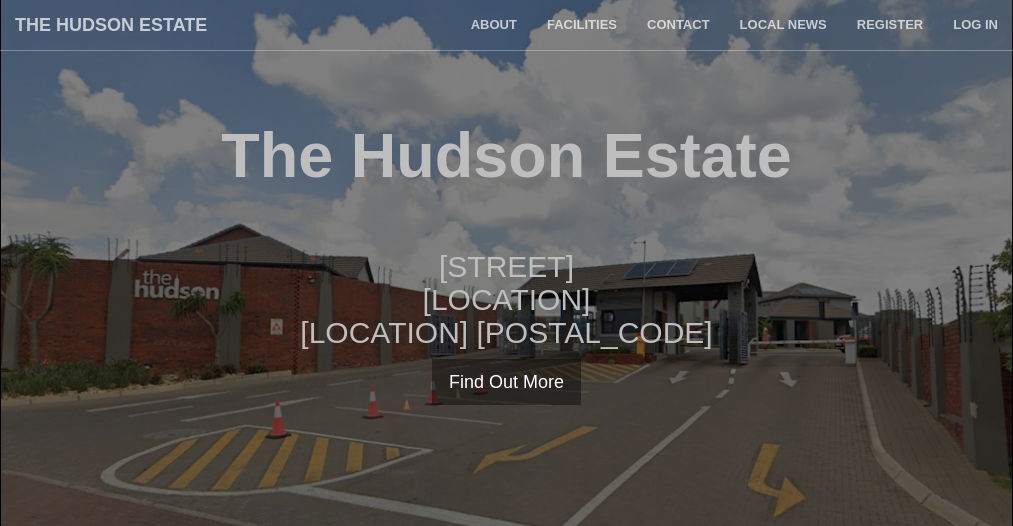 scroll, scrollTop: 0, scrollLeft: 0, axis: both 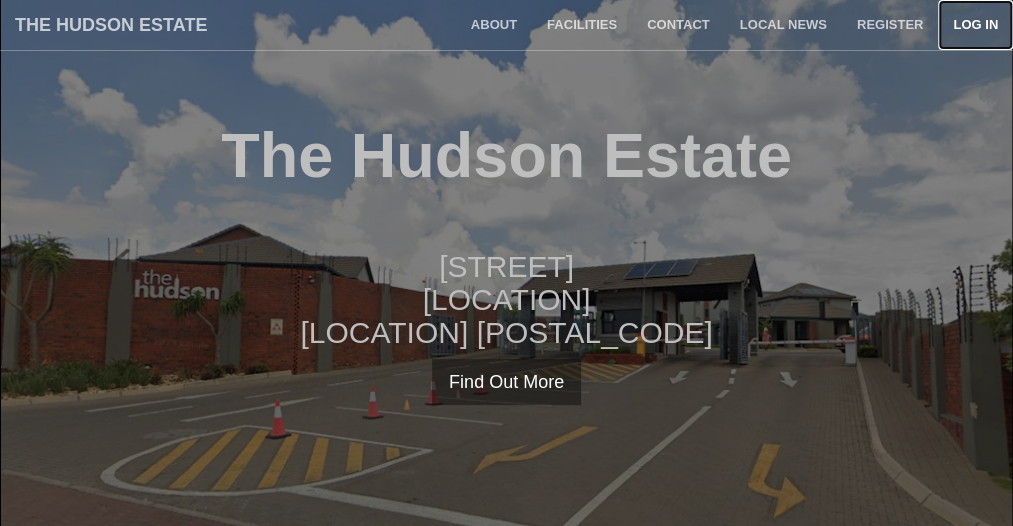 click on "Log in" at bounding box center [975, 25] 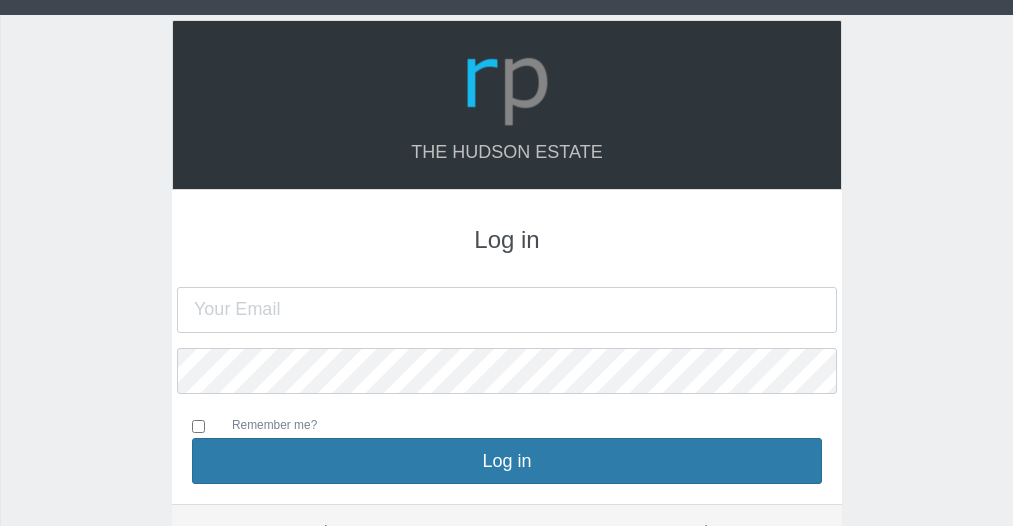 scroll, scrollTop: 0, scrollLeft: 0, axis: both 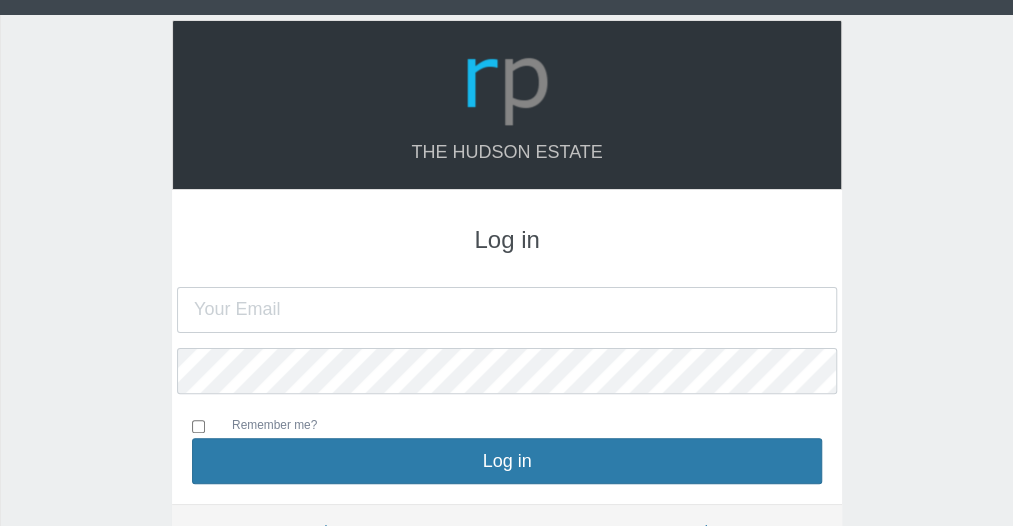 click at bounding box center (507, 310) 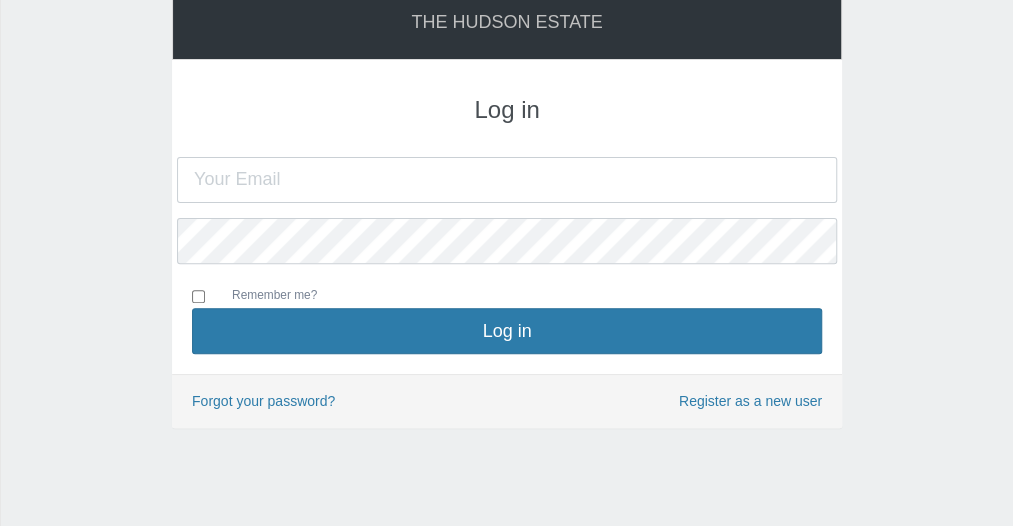 scroll, scrollTop: 132, scrollLeft: 0, axis: vertical 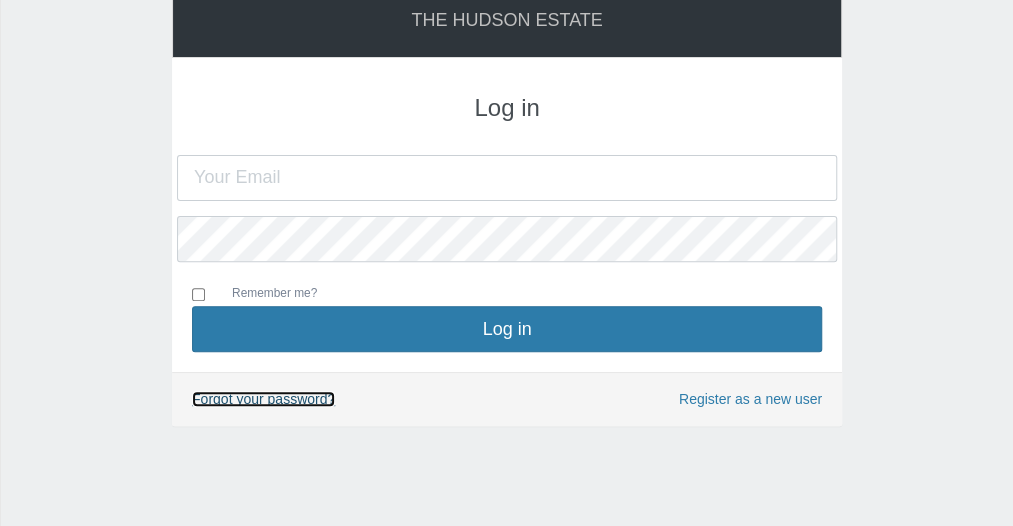 click on "Forgot your password?" at bounding box center [263, 399] 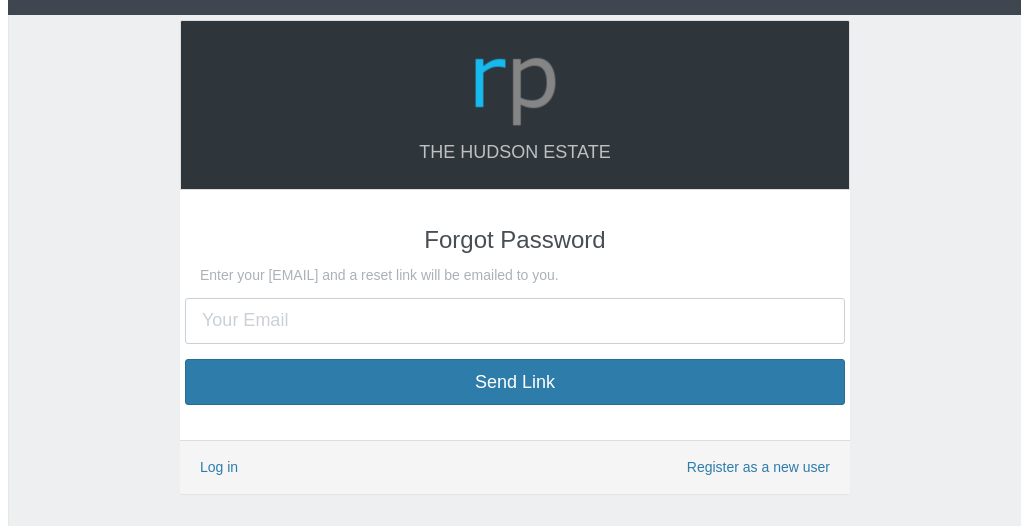 scroll, scrollTop: 0, scrollLeft: 0, axis: both 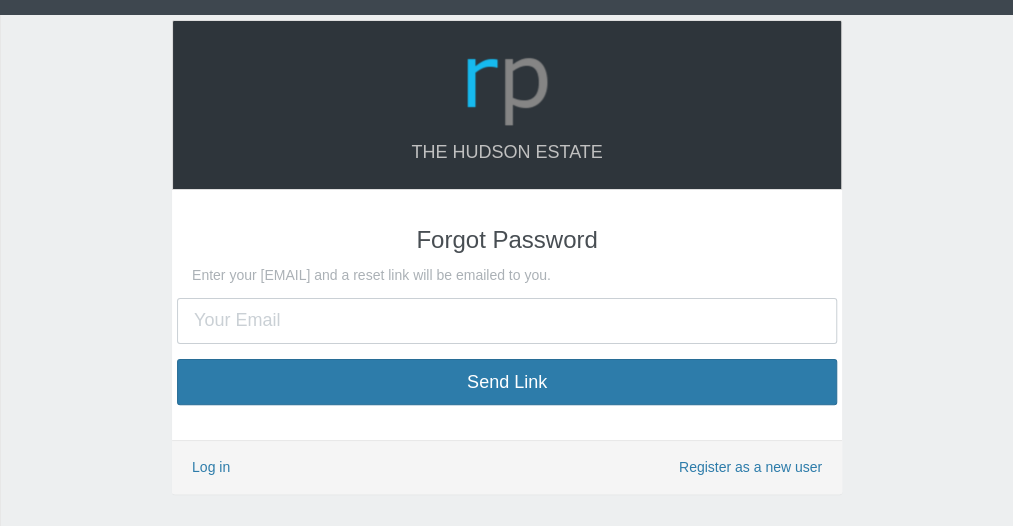 click at bounding box center (507, 321) 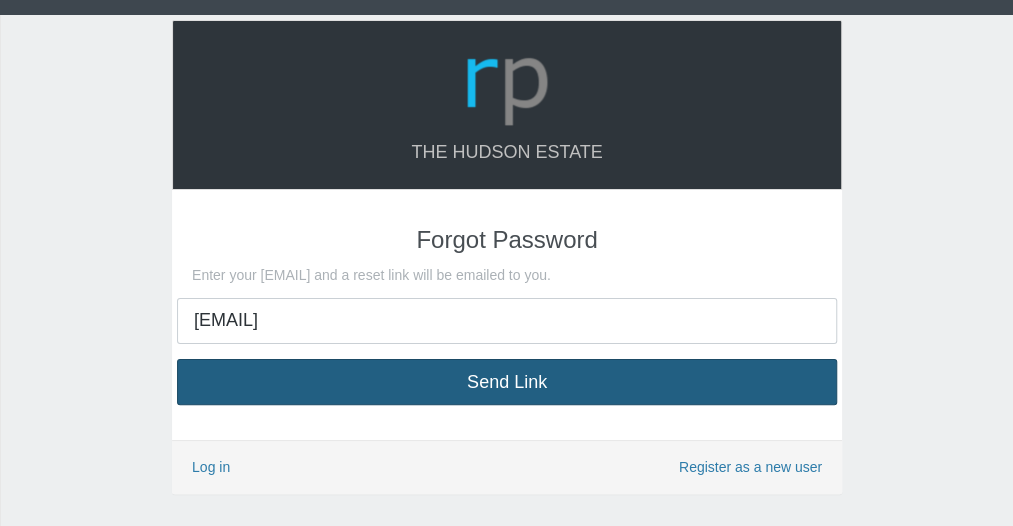 type on "[EMAIL]" 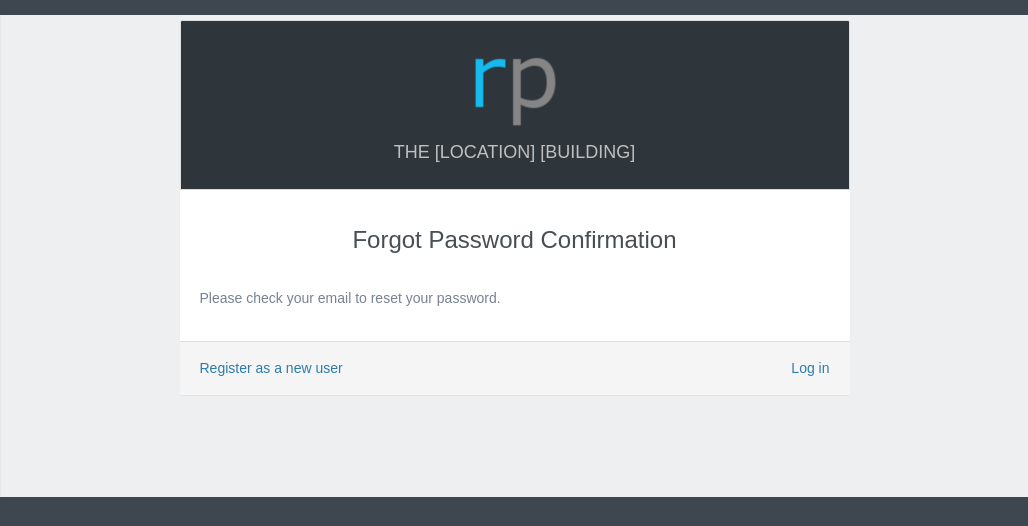 scroll, scrollTop: 0, scrollLeft: 0, axis: both 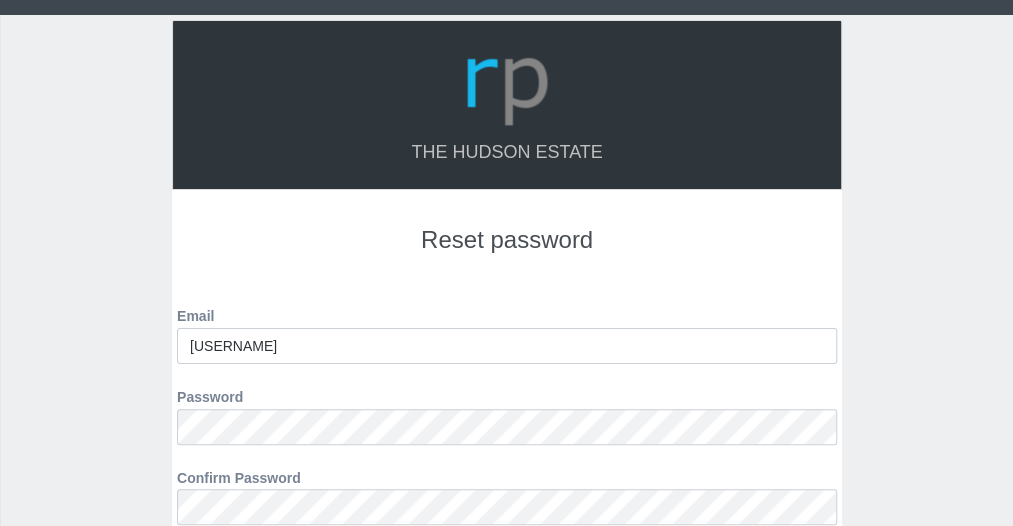type on "koketso.kgakwe@absa.co.za" 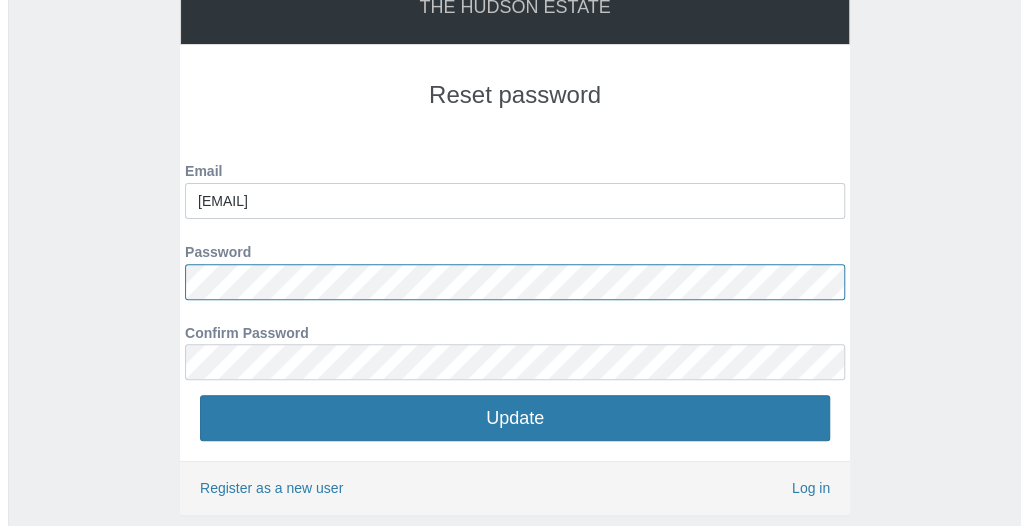 scroll, scrollTop: 234, scrollLeft: 0, axis: vertical 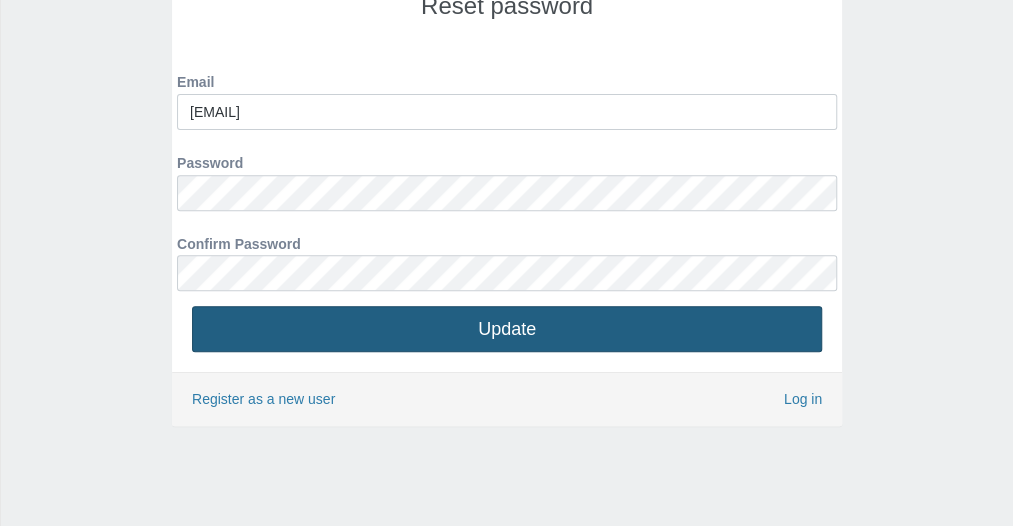 click on "Update" at bounding box center [507, 329] 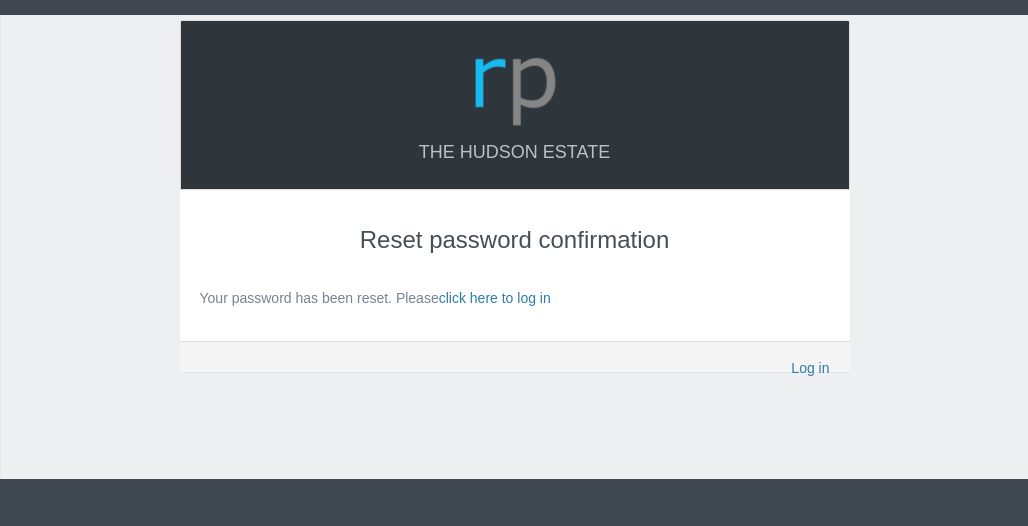 scroll, scrollTop: 0, scrollLeft: 0, axis: both 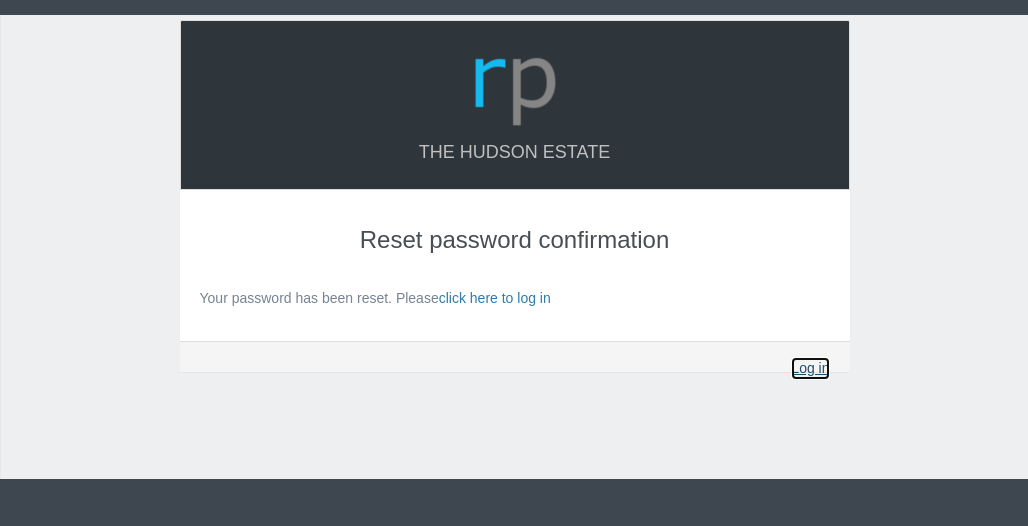 click on "Log in" at bounding box center [810, 368] 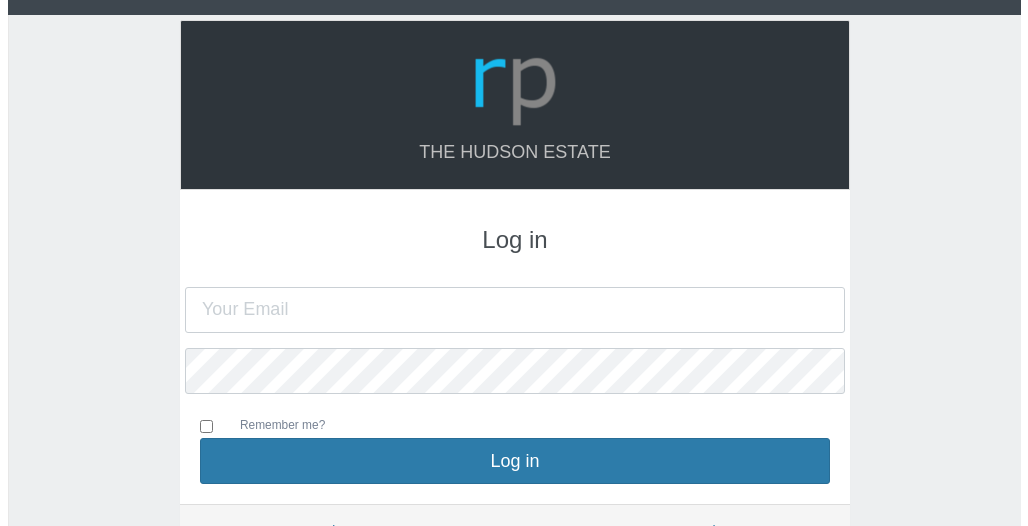 scroll, scrollTop: 0, scrollLeft: 0, axis: both 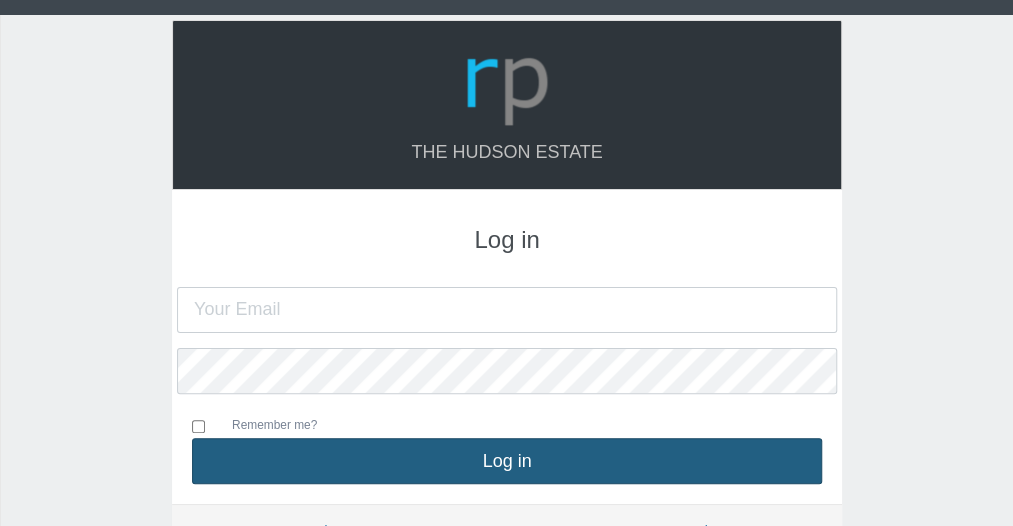 type on "[FIRSTNAME].[LASTNAME]@[DOMAIN]" 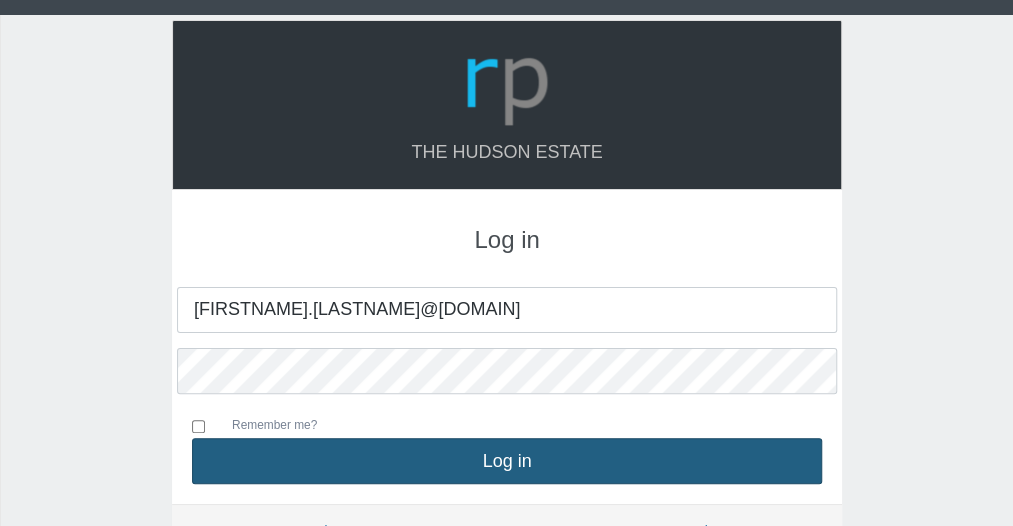 click on "Log in" at bounding box center (507, 461) 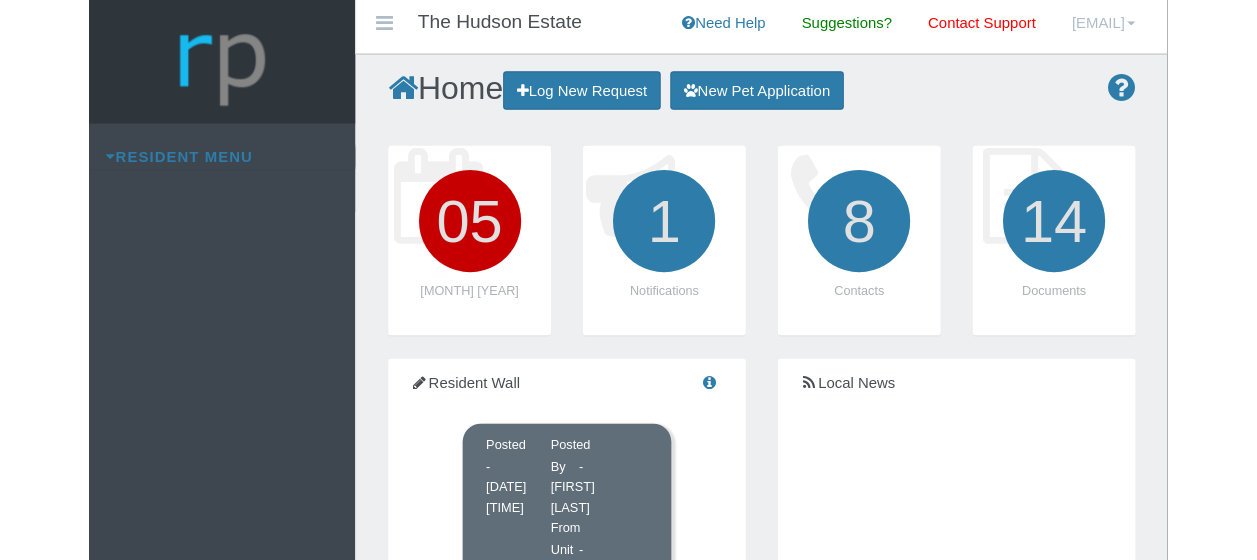 scroll, scrollTop: 0, scrollLeft: 0, axis: both 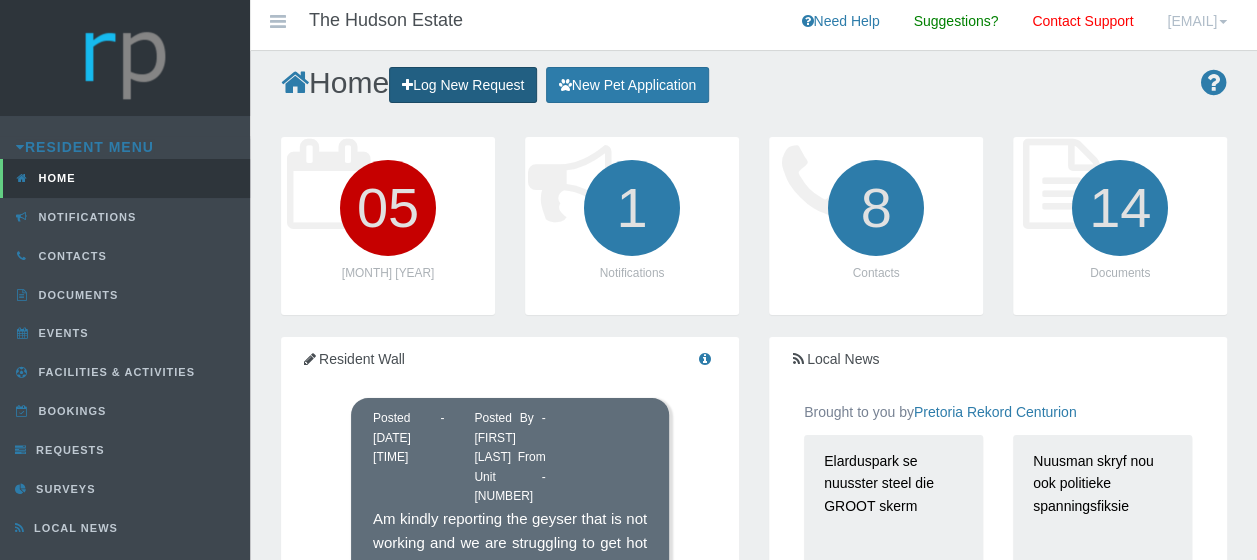 click on "Log New Request" at bounding box center (463, 85) 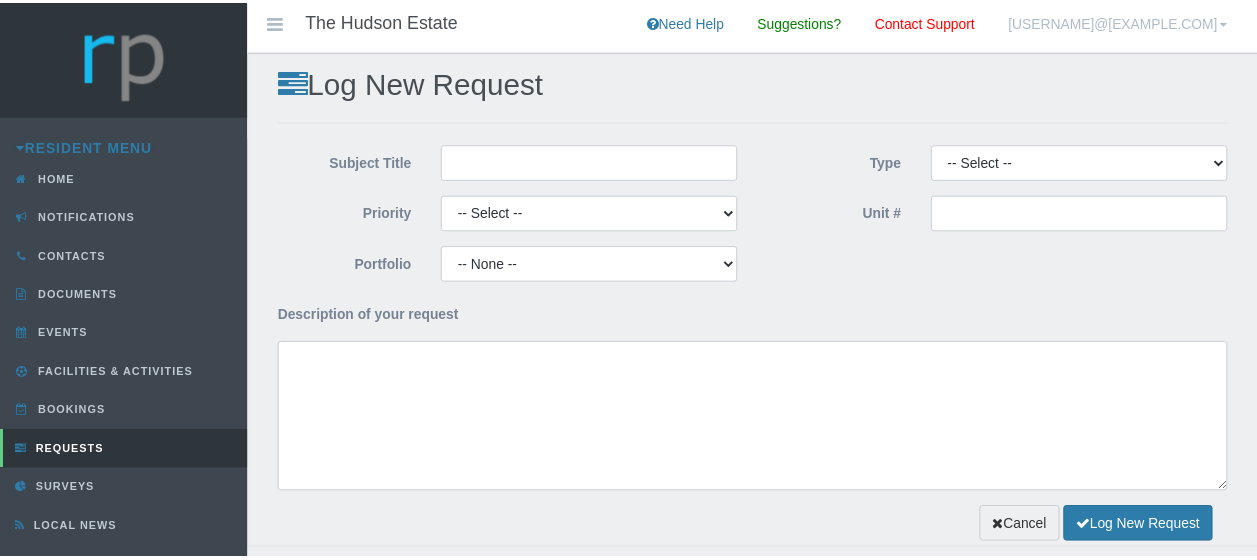 scroll, scrollTop: 0, scrollLeft: 0, axis: both 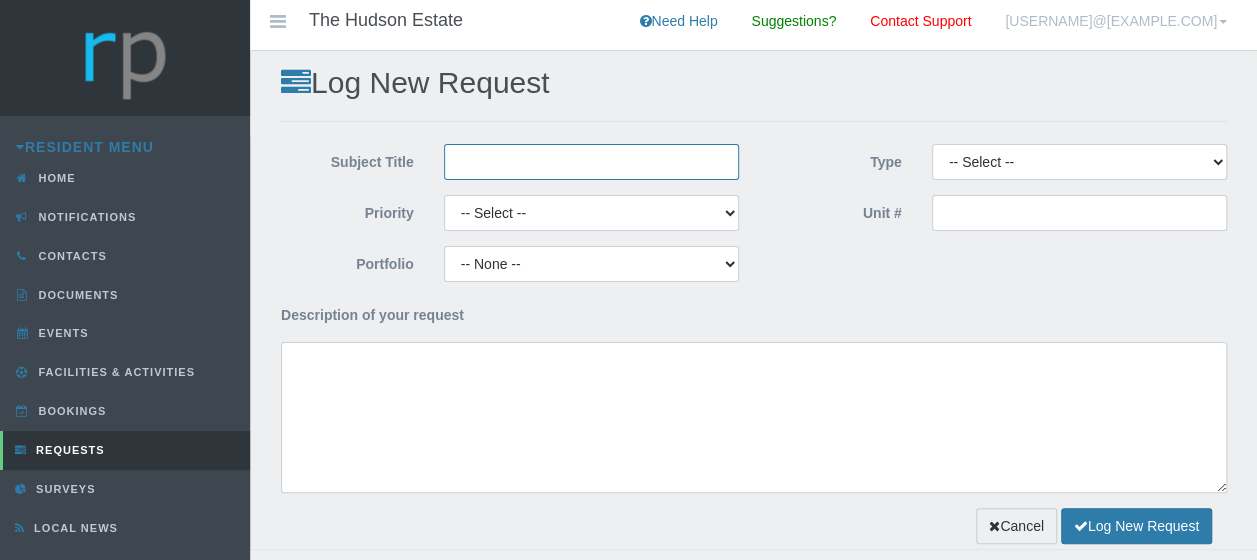 click on "Subject Title" at bounding box center [591, 162] 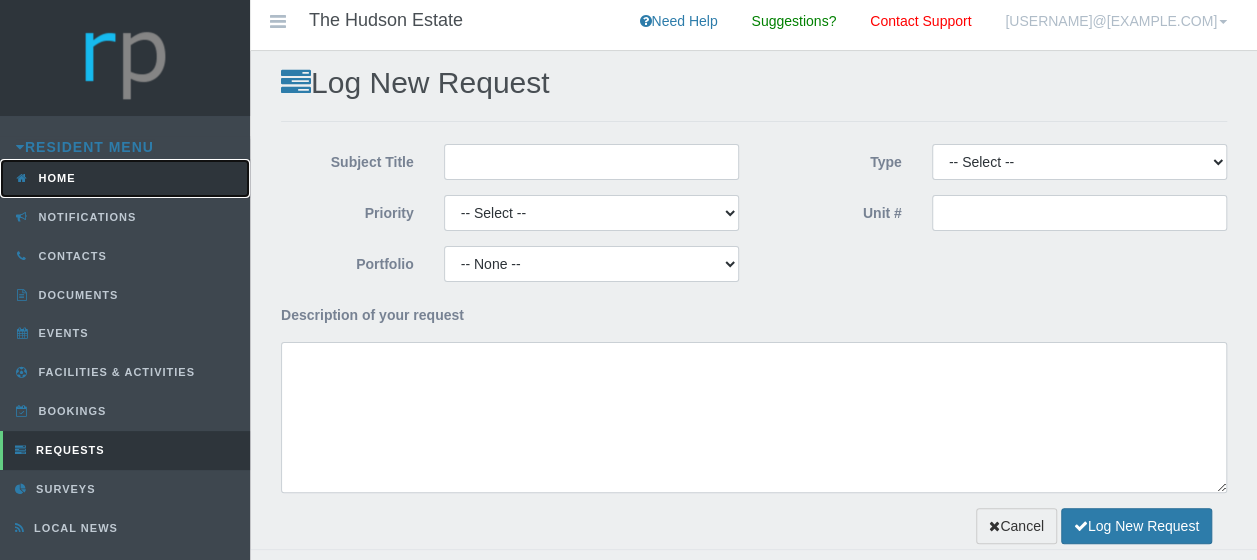 click on "Home" at bounding box center (125, 178) 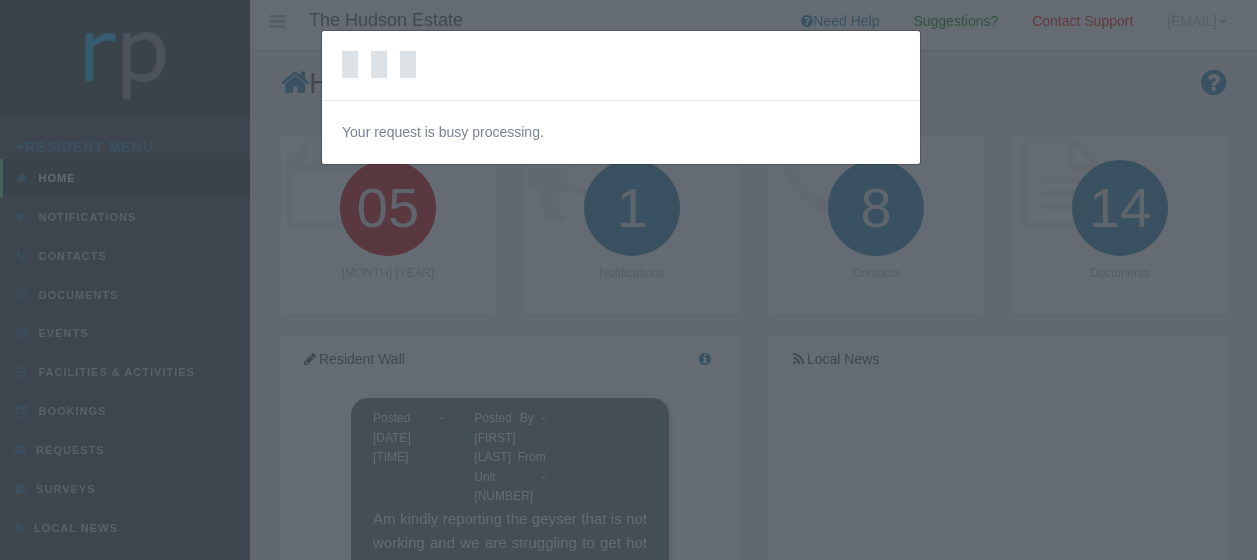 scroll, scrollTop: 0, scrollLeft: 0, axis: both 